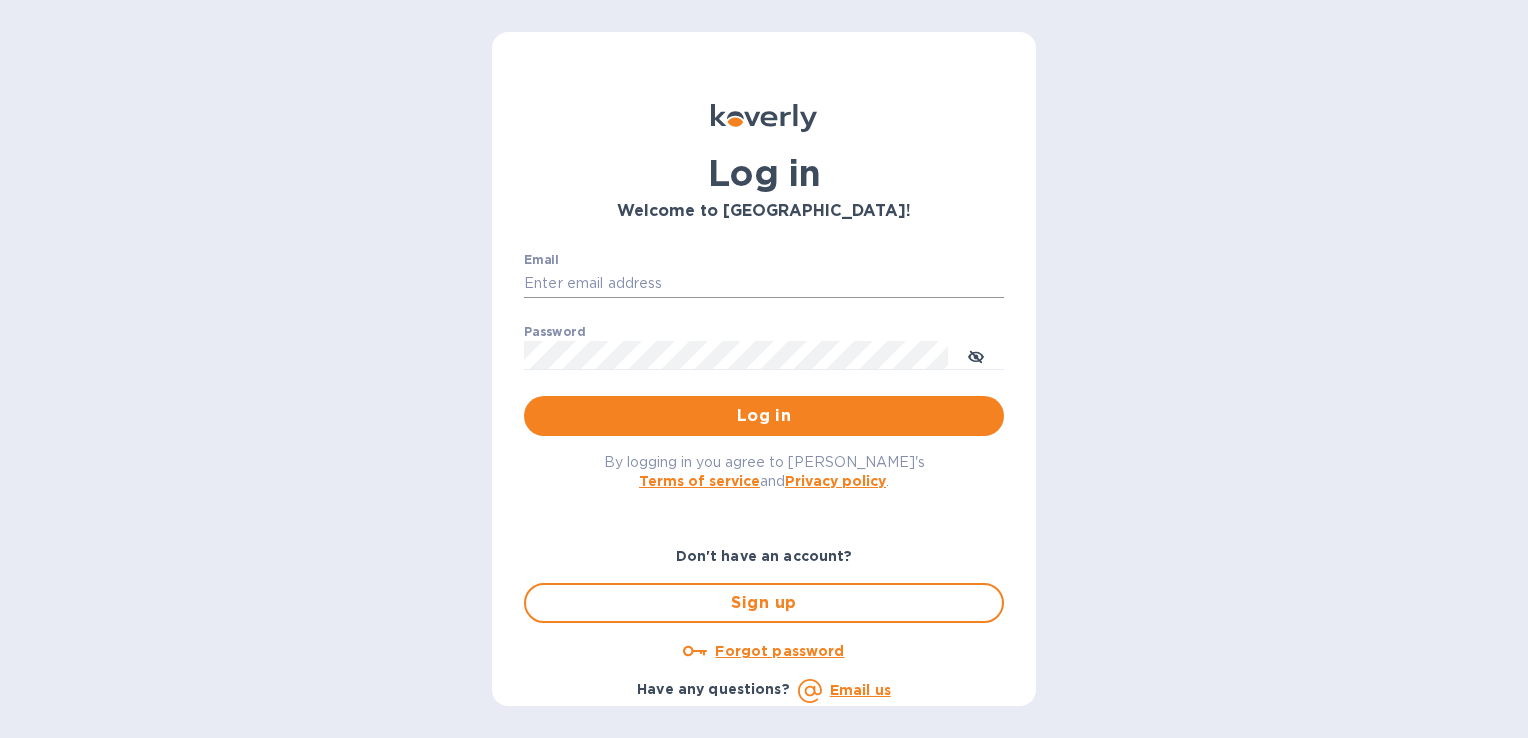 scroll, scrollTop: 0, scrollLeft: 0, axis: both 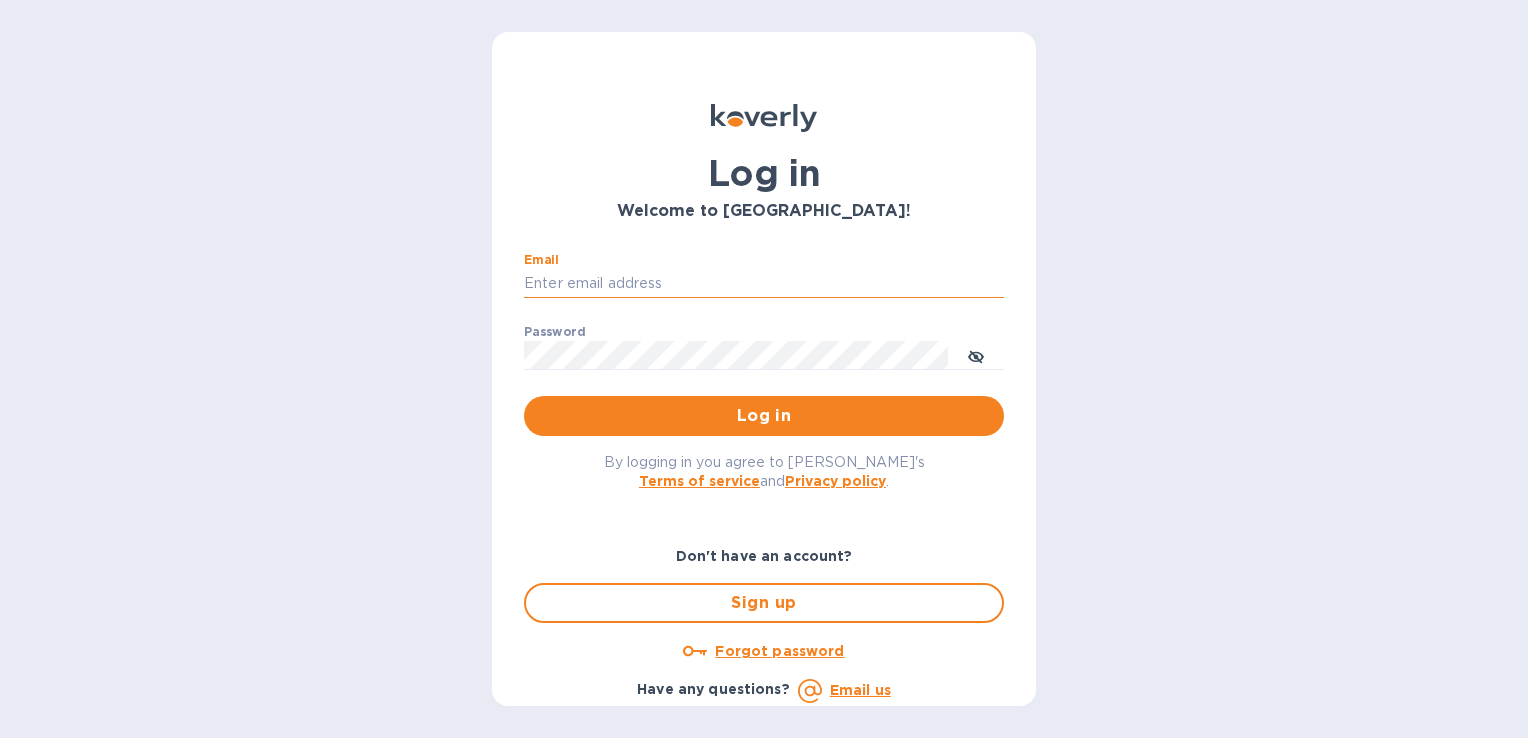 type on "[PERSON_NAME][EMAIL_ADDRESS][DOMAIN_NAME]" 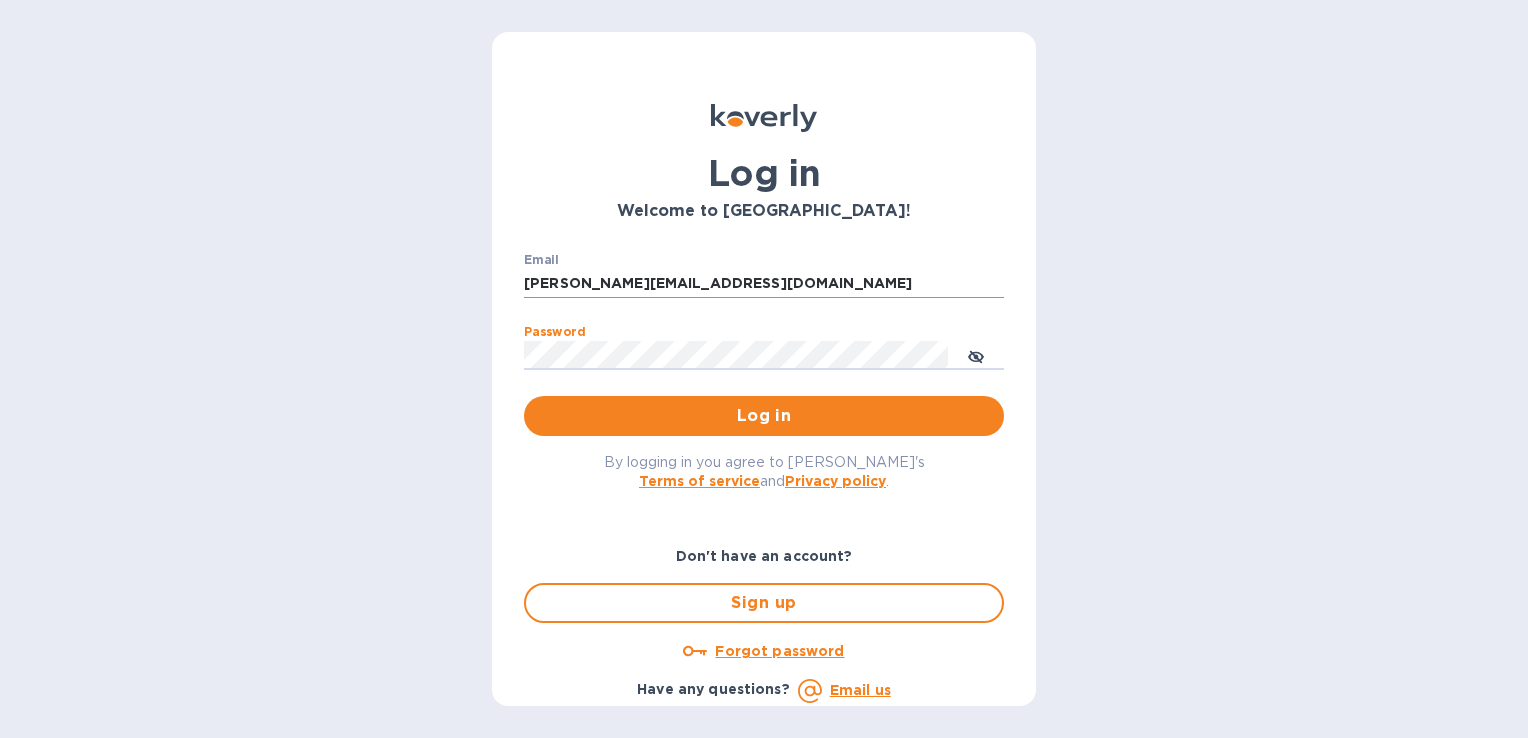 click on "Log in" at bounding box center (764, 416) 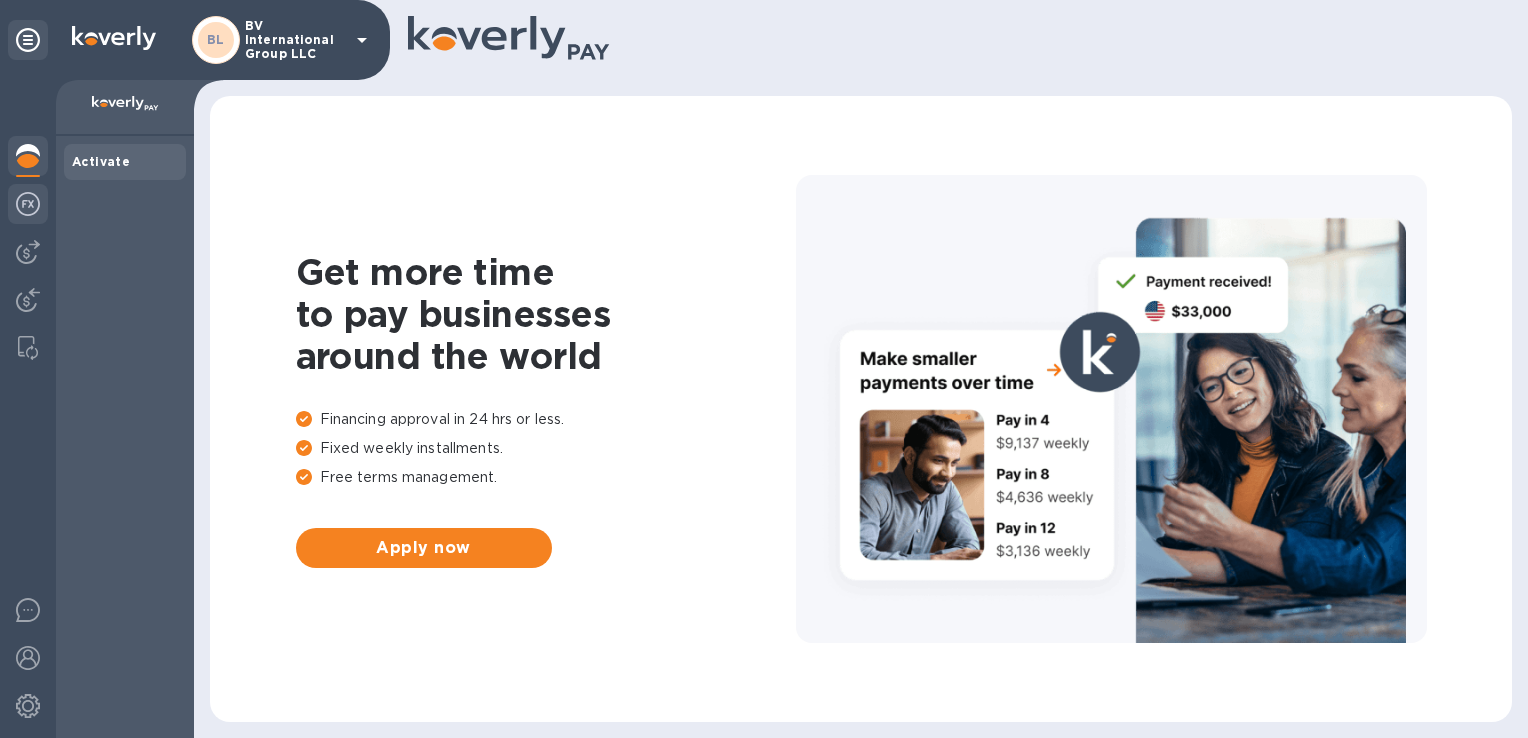 click at bounding box center (28, 204) 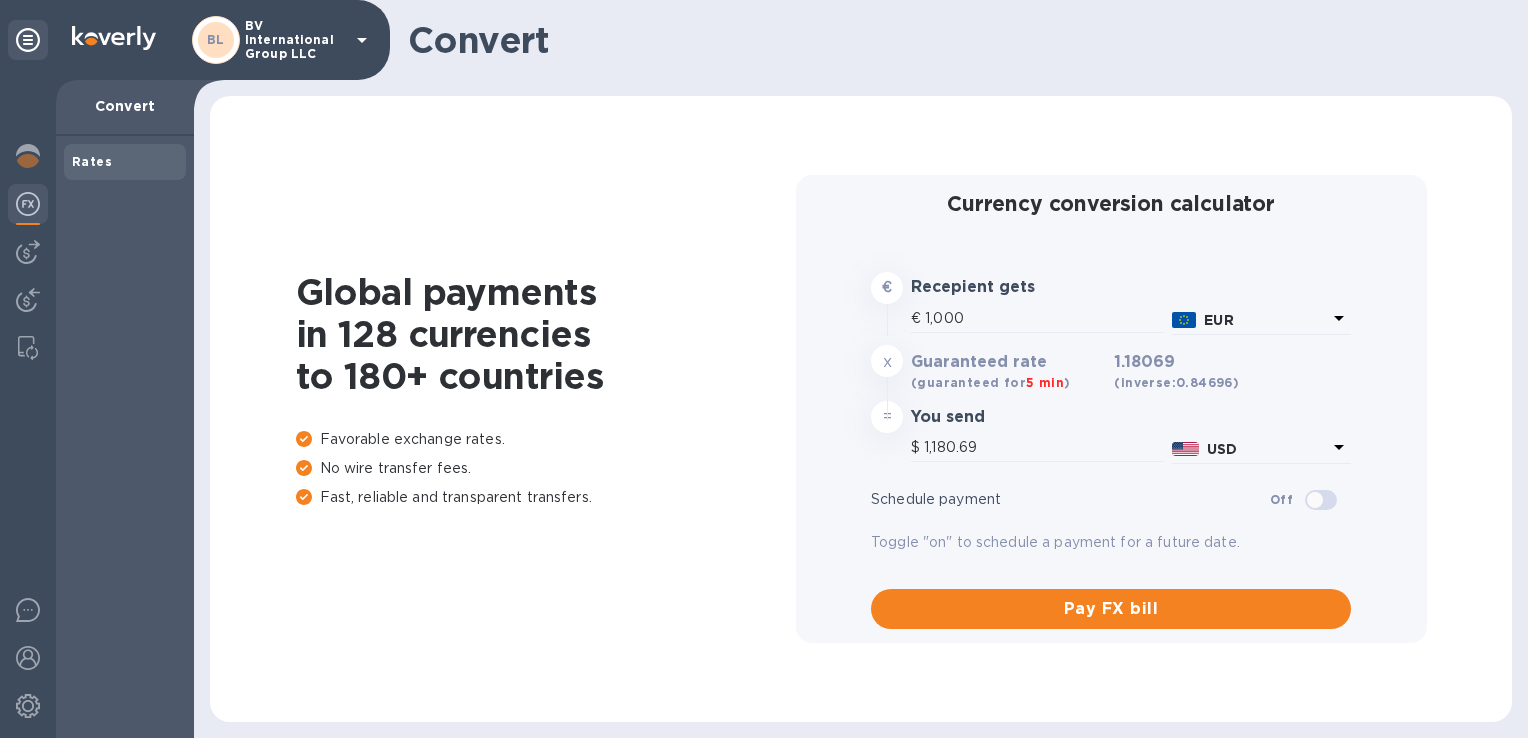 click on "BV International Group LLC" at bounding box center (295, 40) 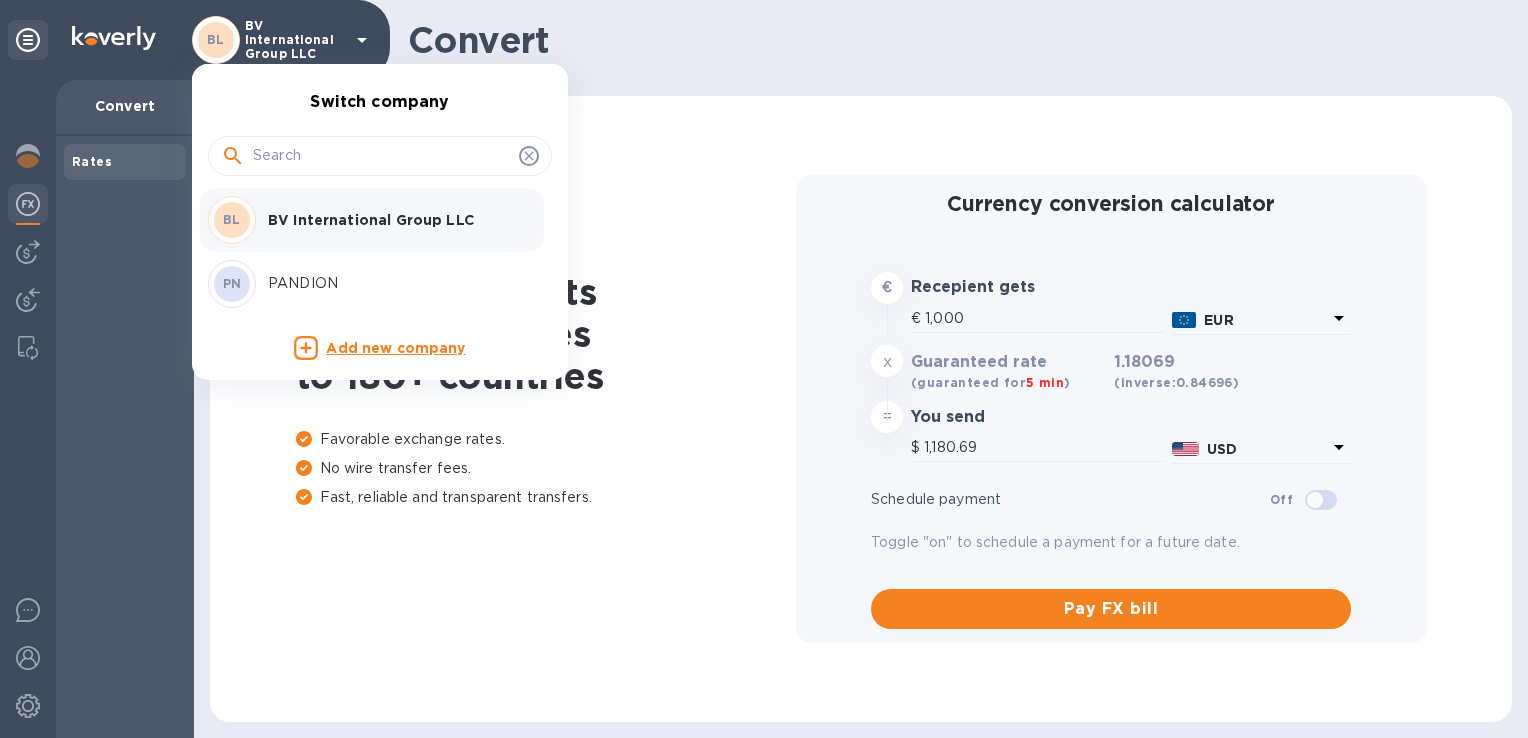 click on "PANDION" at bounding box center (394, 283) 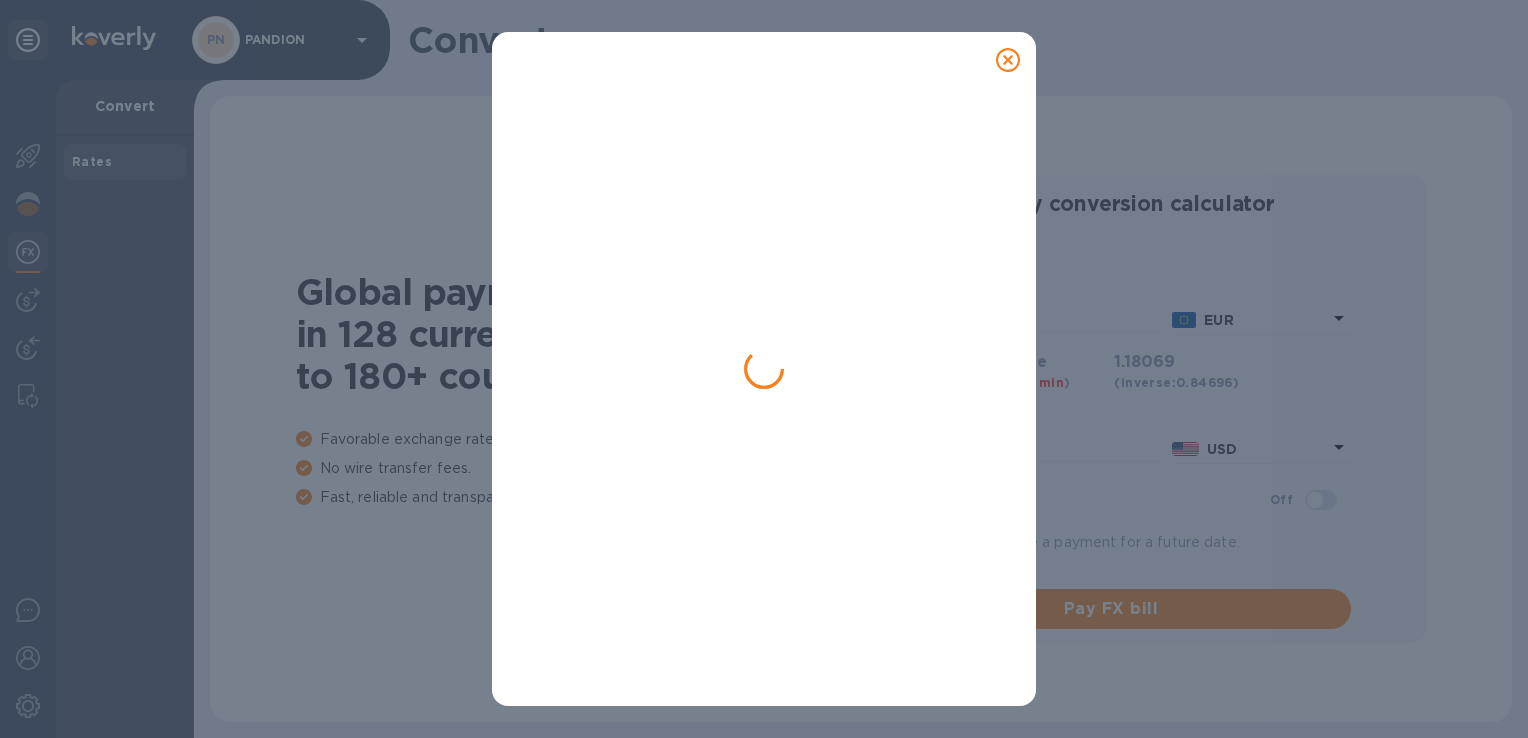 type on "1,186.56" 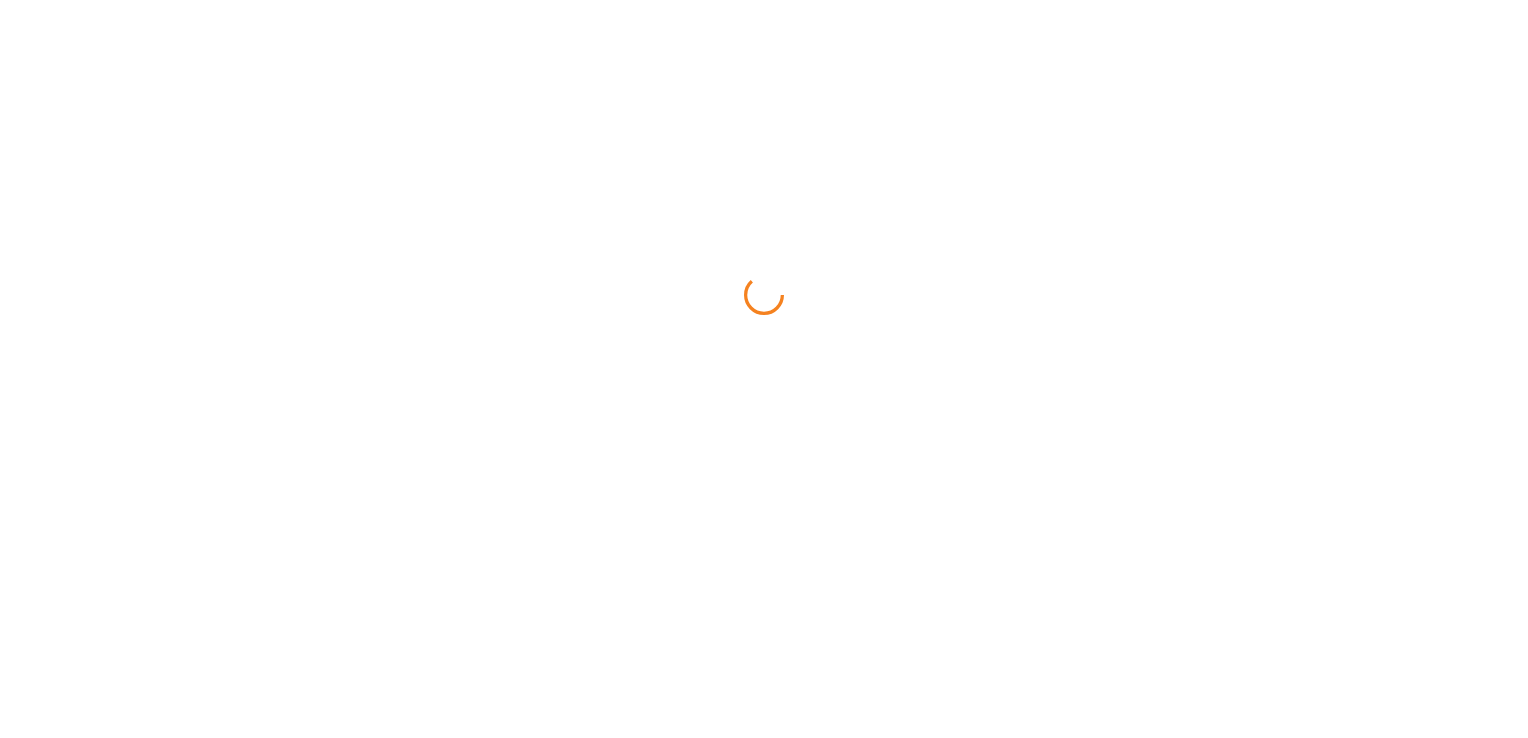 scroll, scrollTop: 0, scrollLeft: 0, axis: both 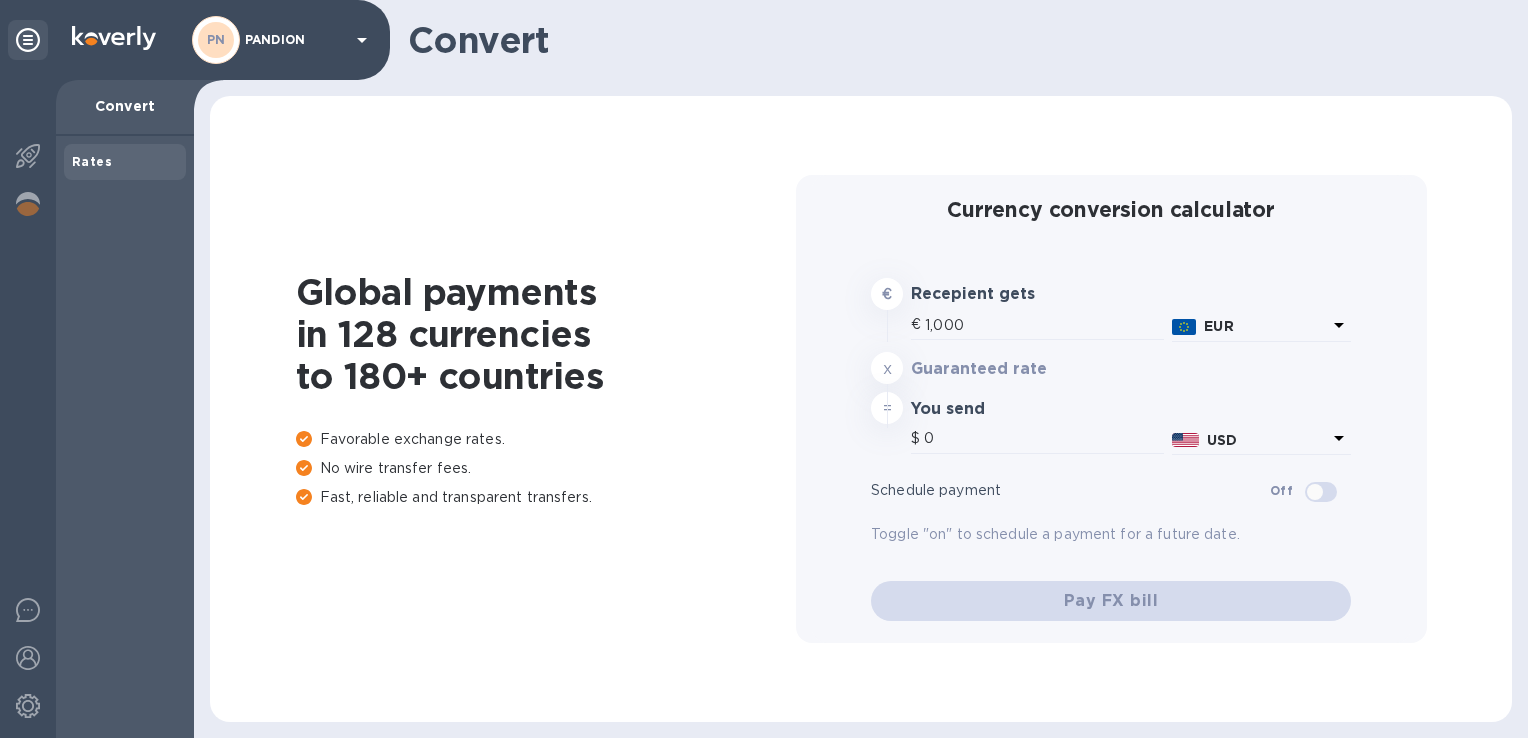 type on "1,186.56" 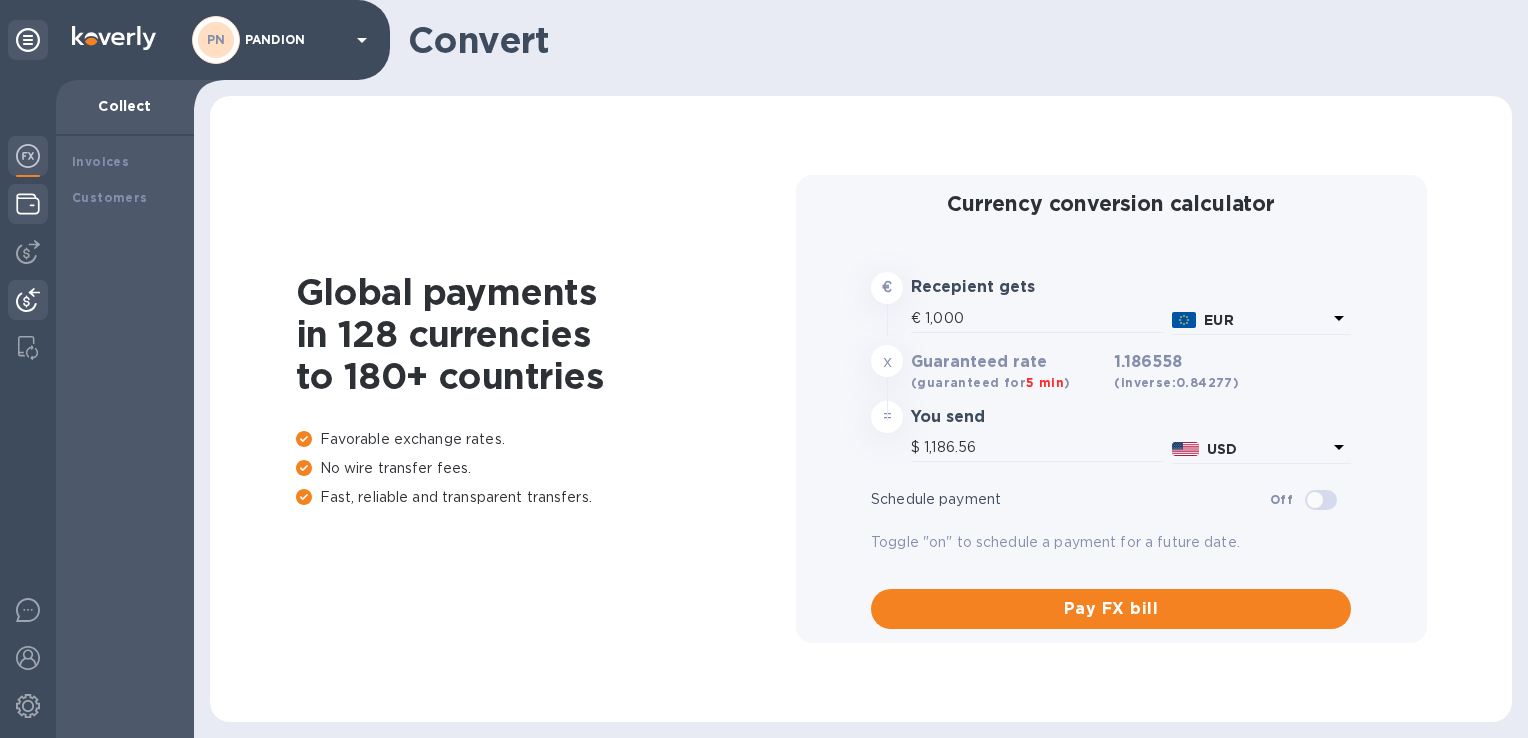 click at bounding box center [28, 204] 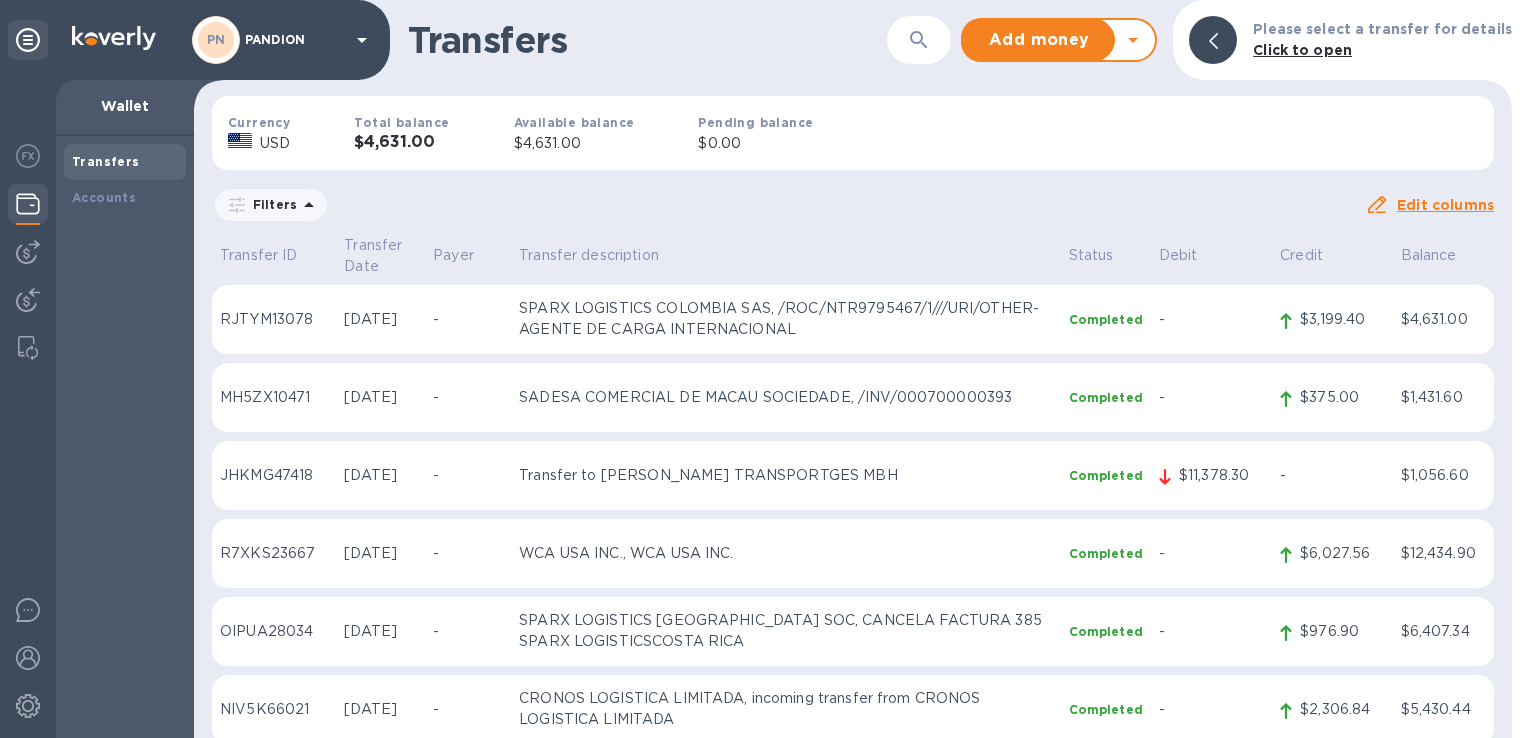 click 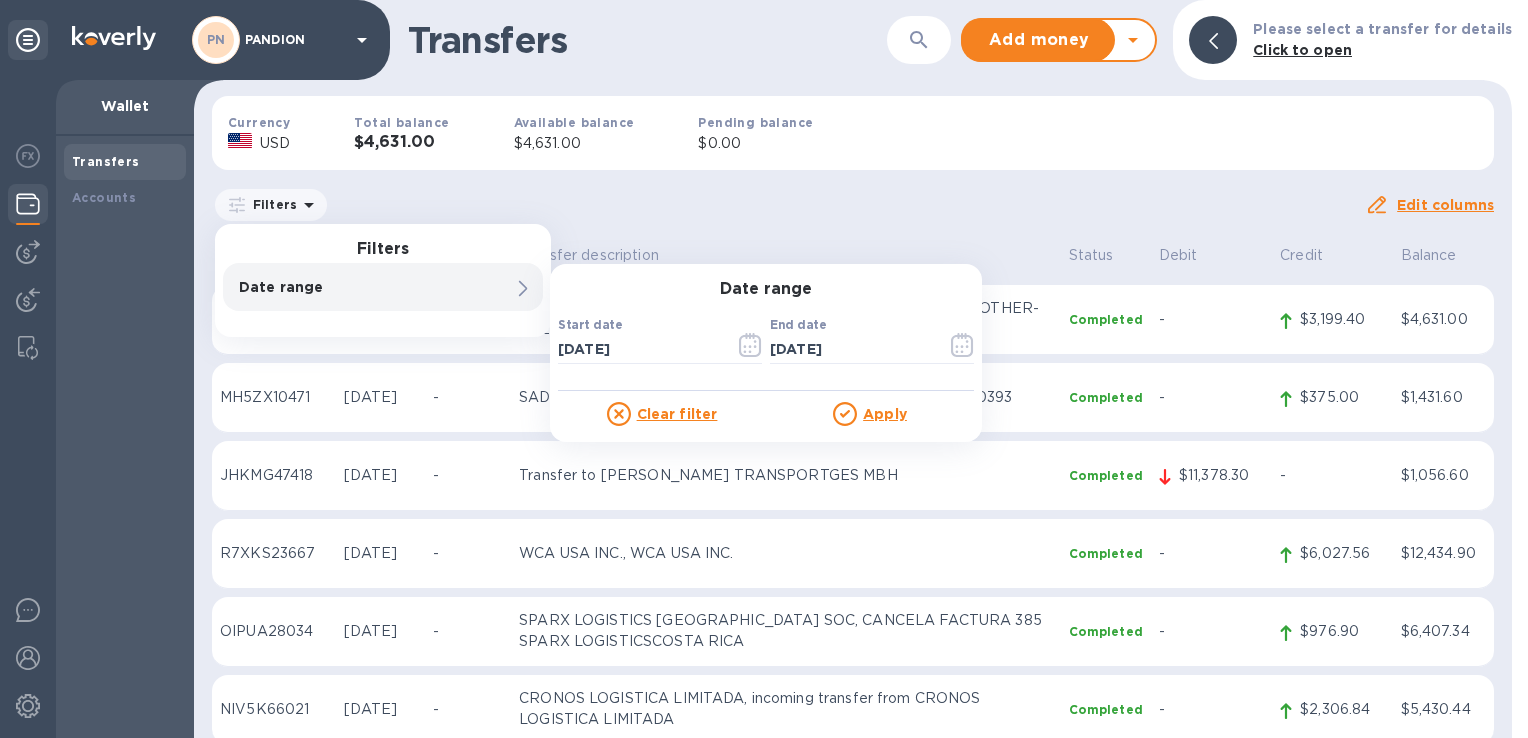 click on "Filters Filters Date range Date range Start date 07/25/2025 ​ End date 07/25/2025 ​ Clear filter Apply" at bounding box center [788, 205] 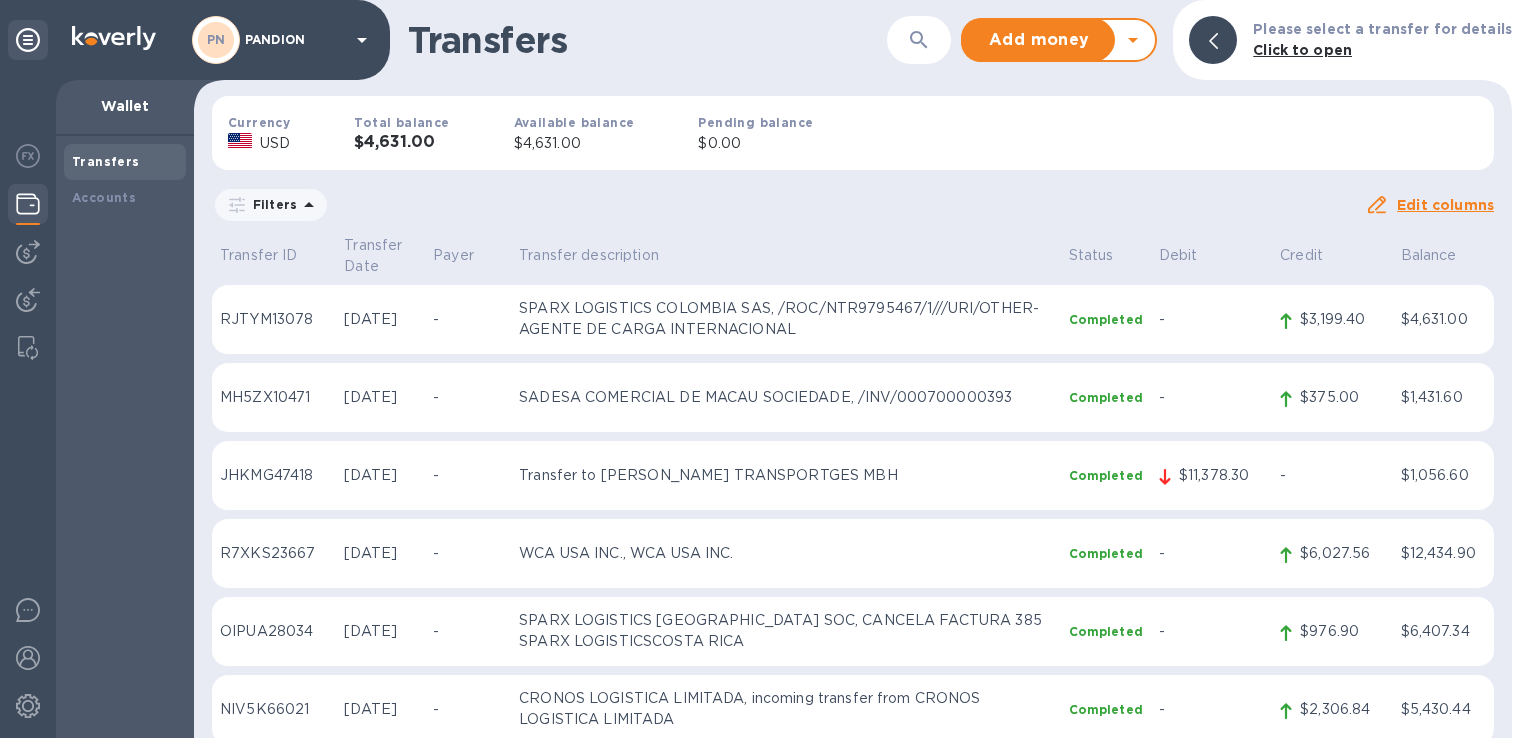 click on "Filters" at bounding box center [271, 204] 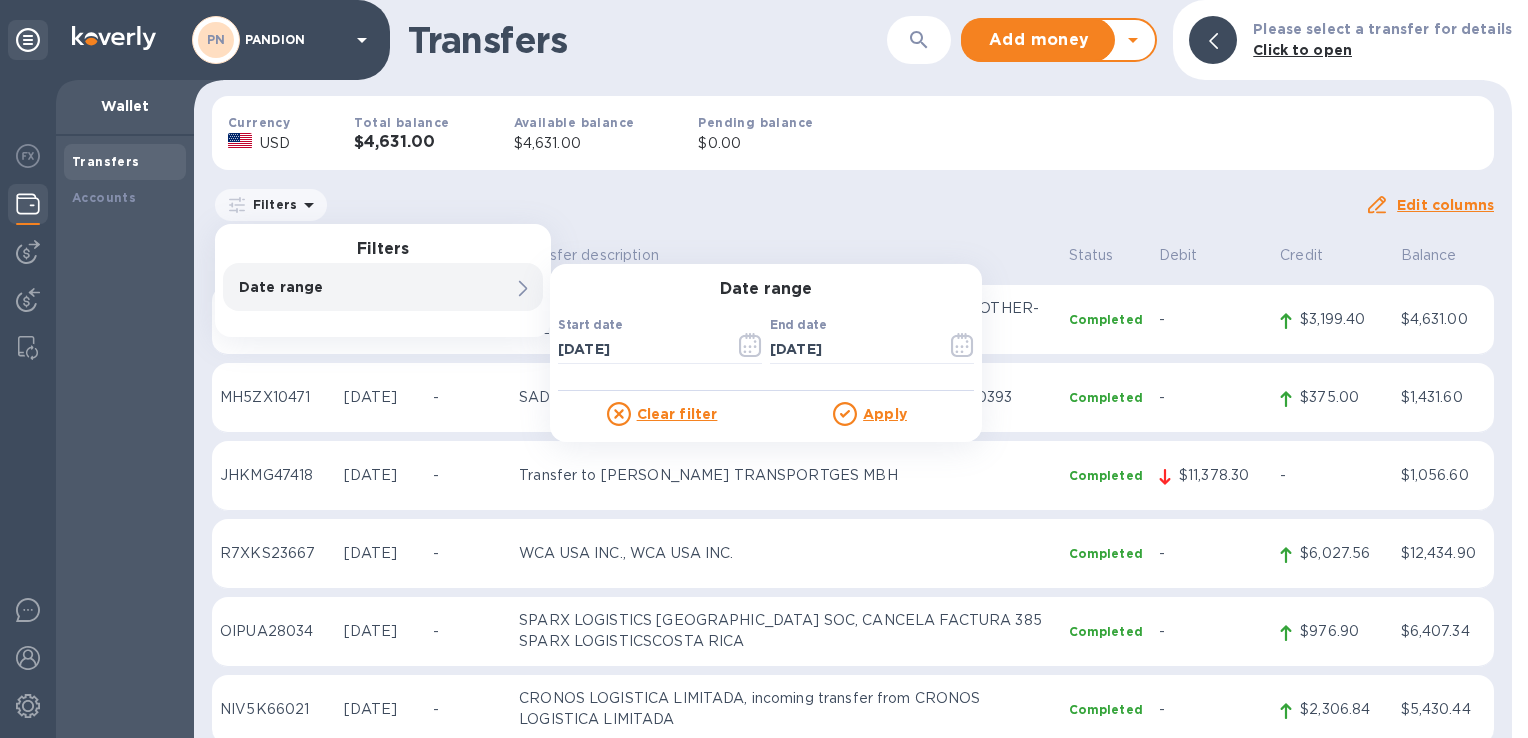 click on "-" at bounding box center (468, 554) 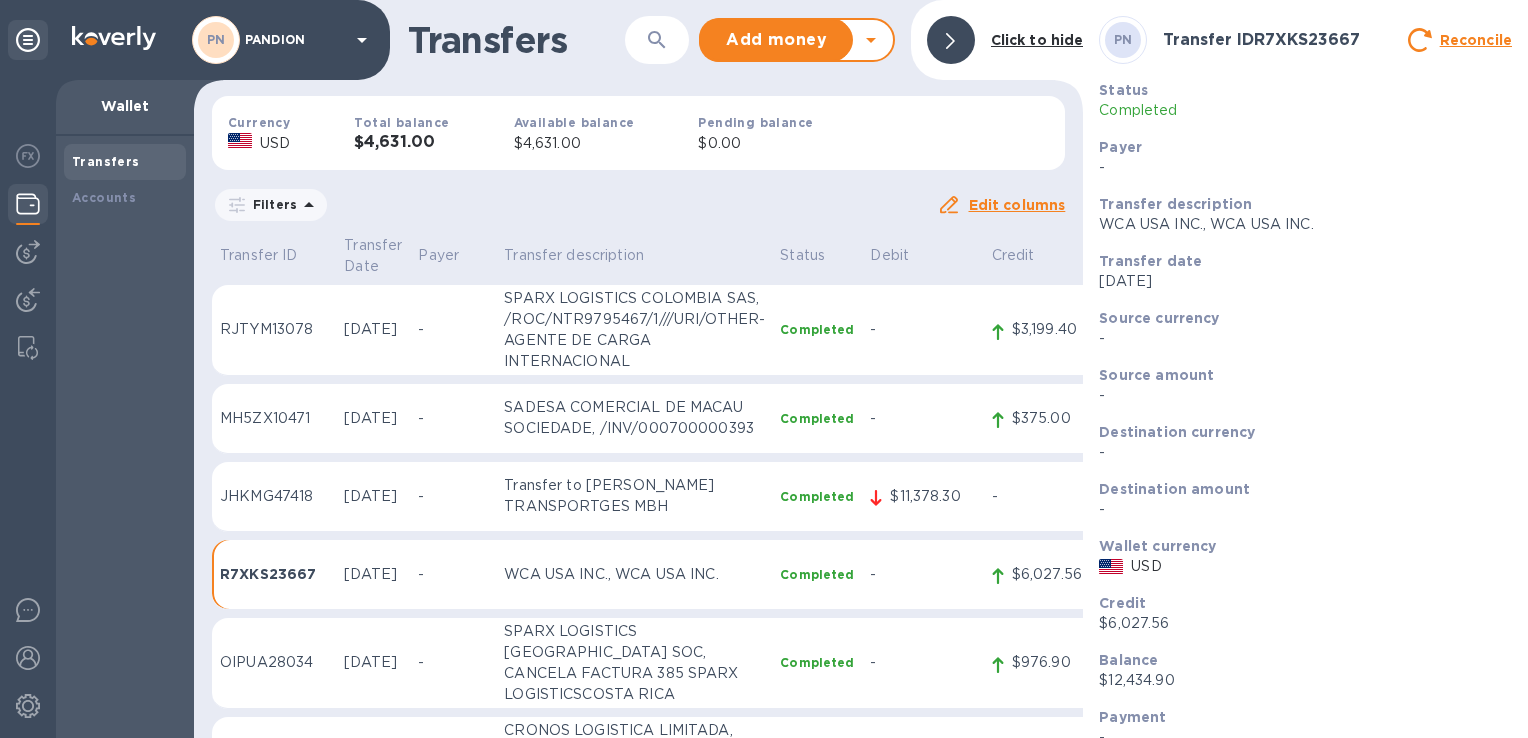 click on "Filters" at bounding box center (574, 205) 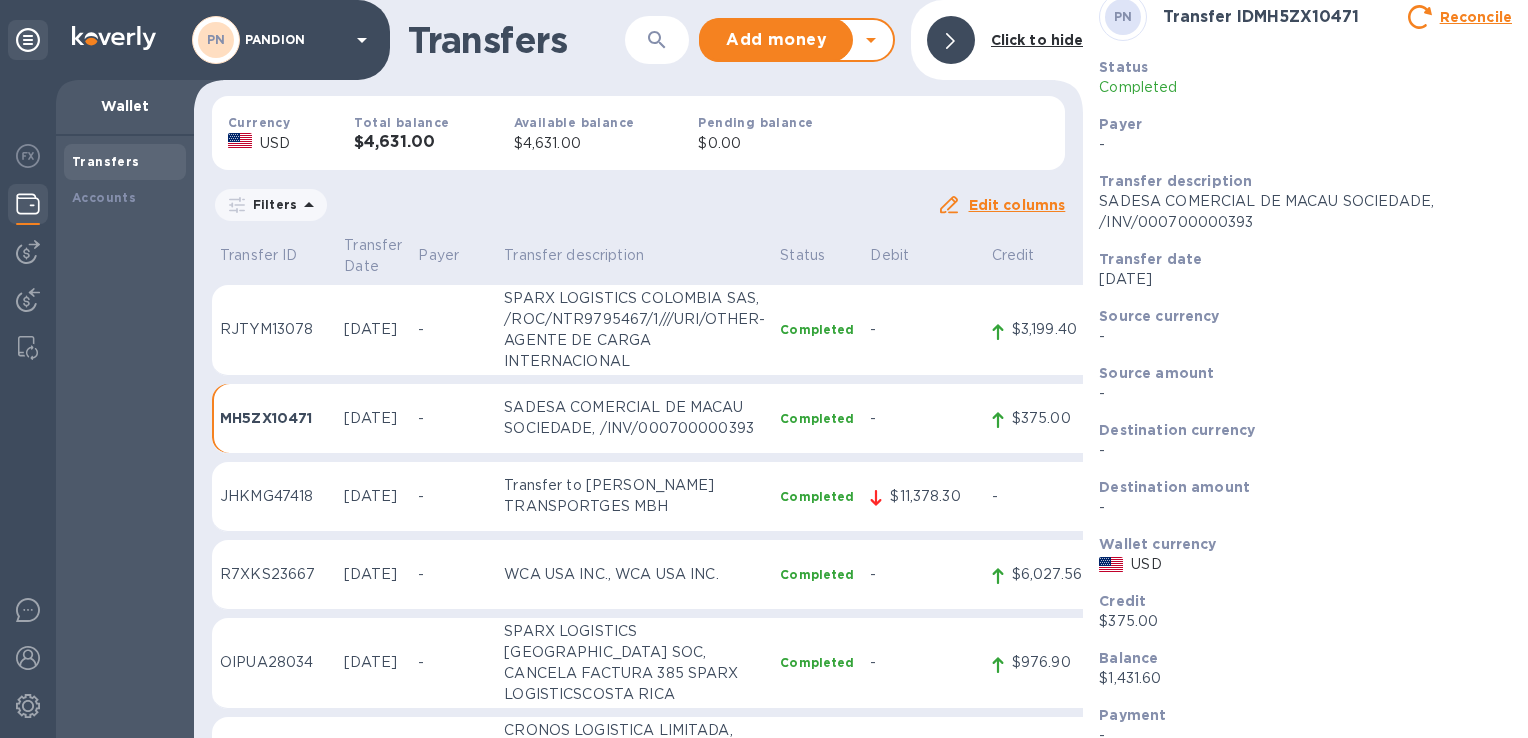 scroll, scrollTop: 46, scrollLeft: 0, axis: vertical 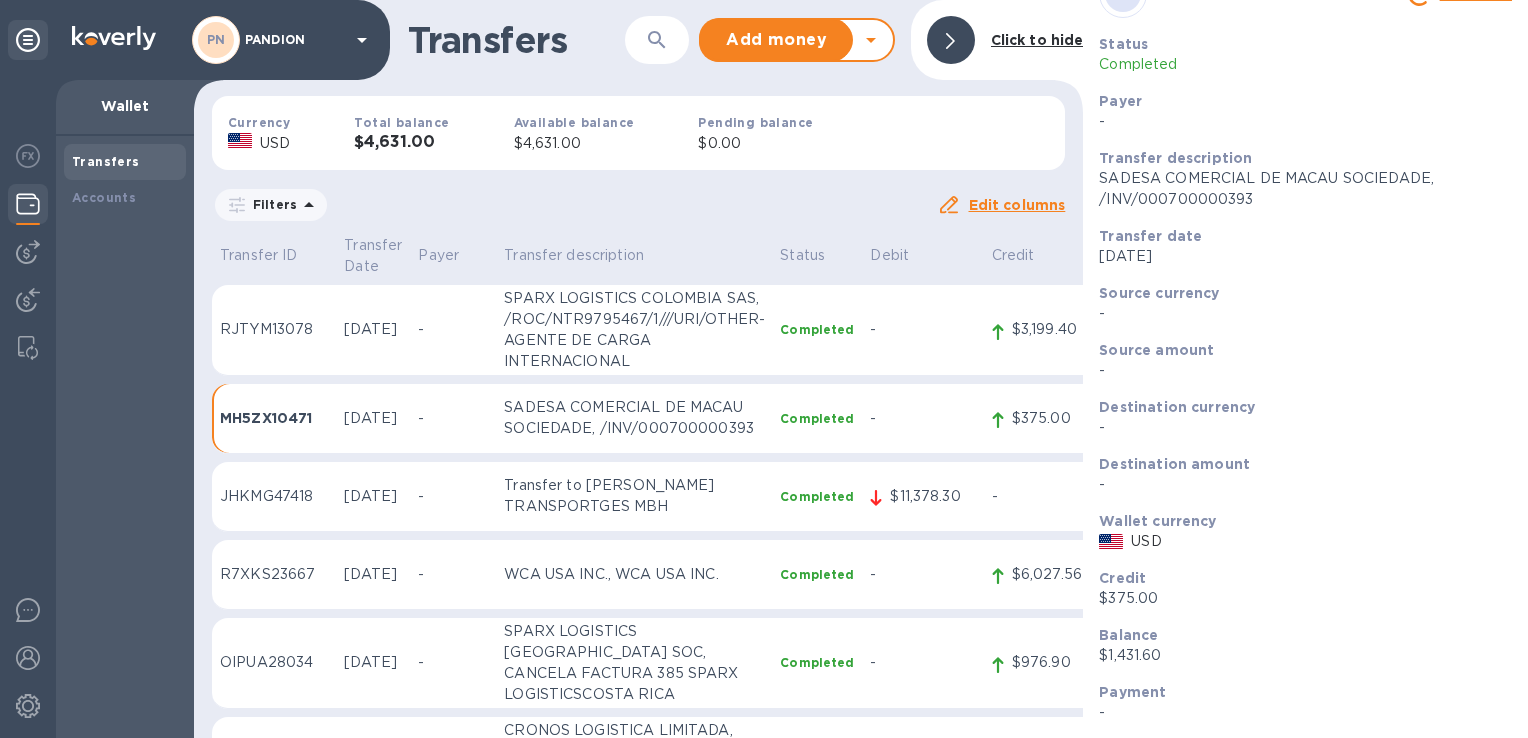 click on "Filters Edit columns" at bounding box center (638, 209) 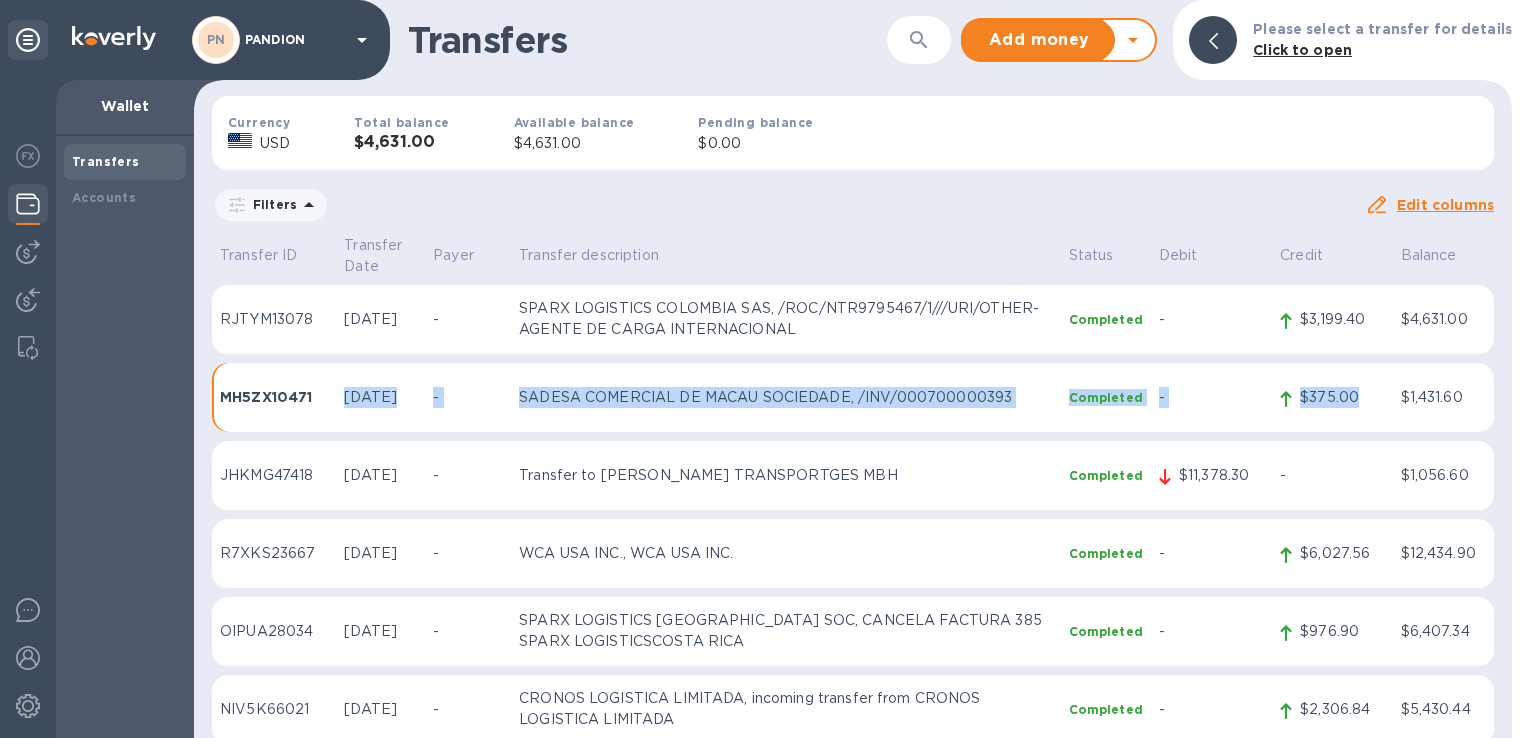 drag, startPoint x: 343, startPoint y: 381, endPoint x: 1350, endPoint y: 381, distance: 1007 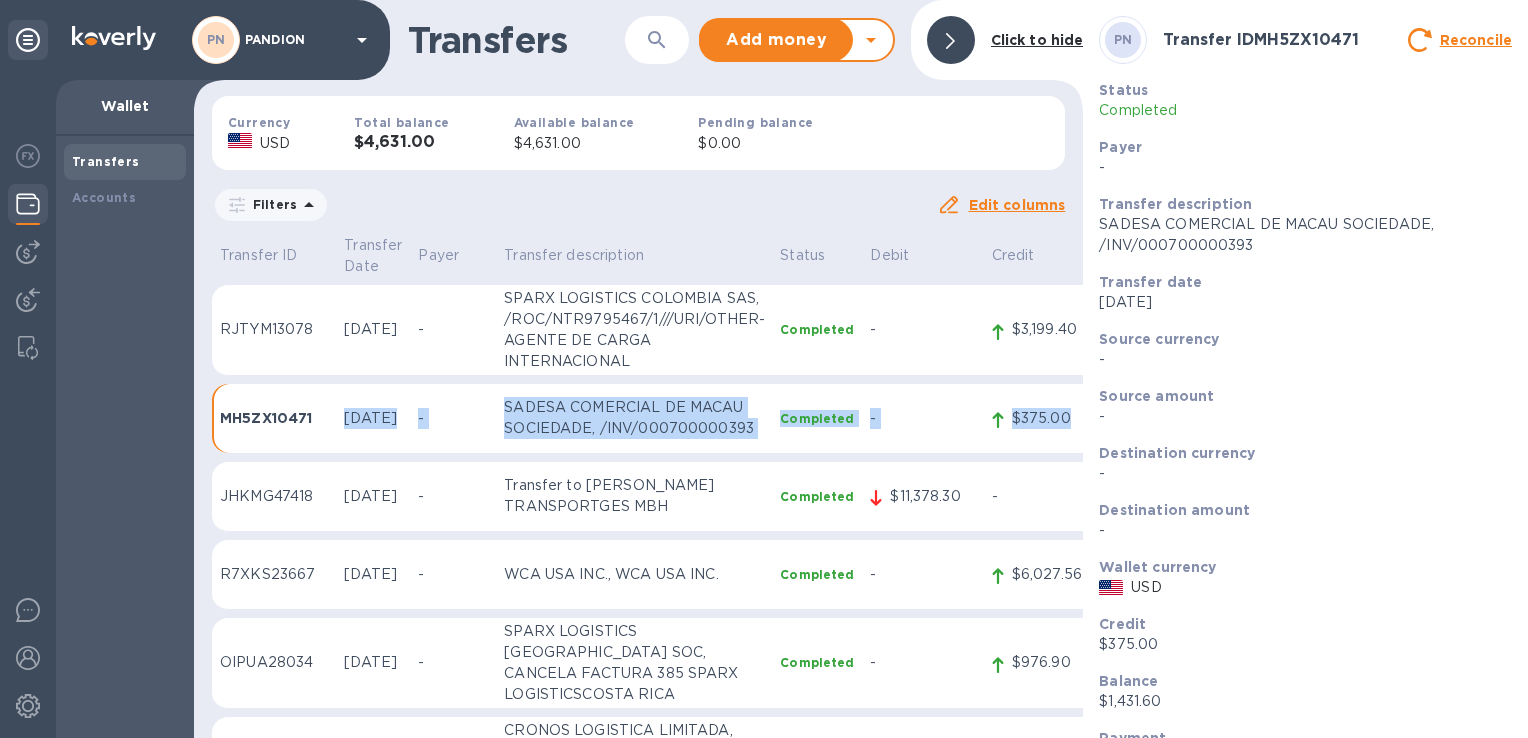 copy on "Jun 3rd 2025 - SADESA COMERCIAL DE MACAU SOCIEDADE, /INV/000700000393 Completed - $375.00" 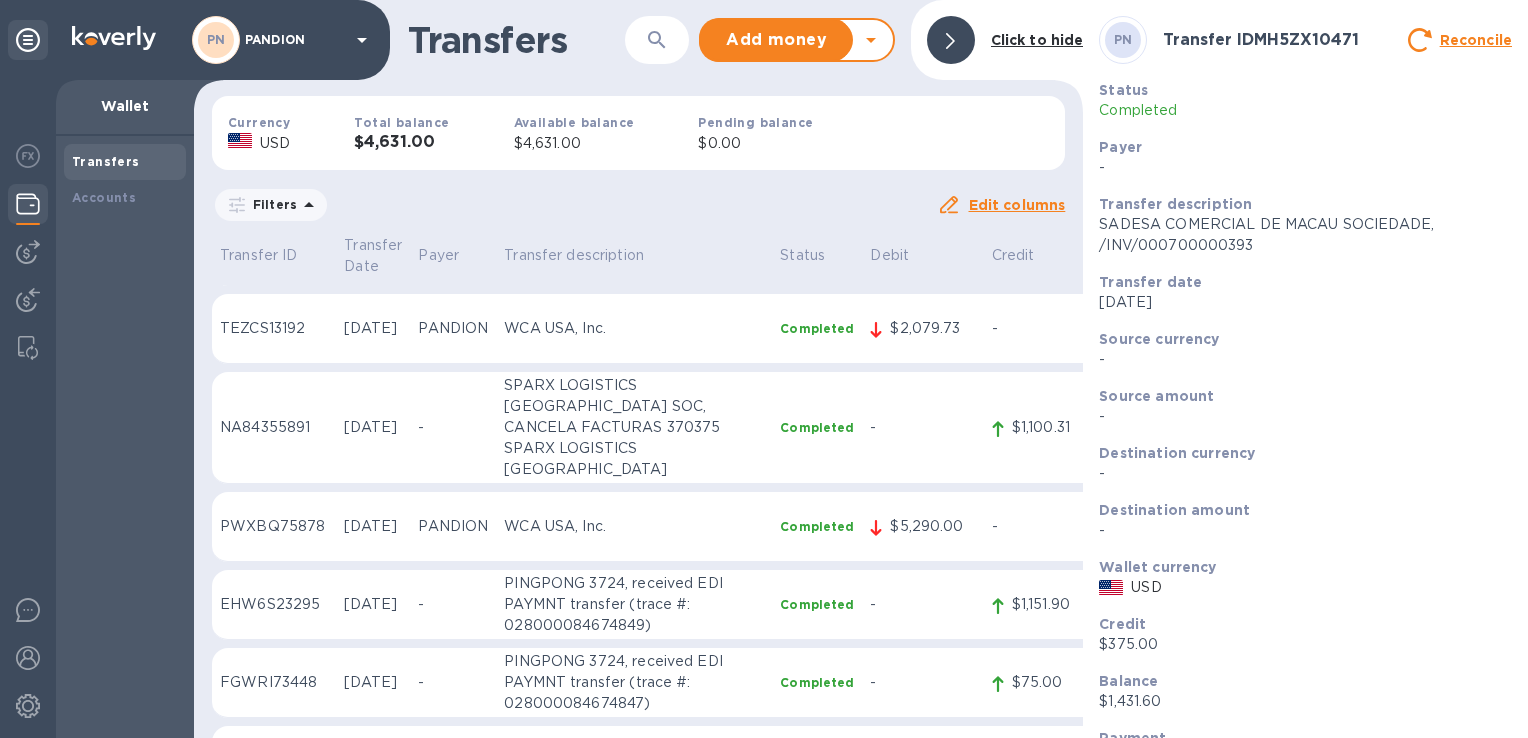 scroll, scrollTop: 700, scrollLeft: 0, axis: vertical 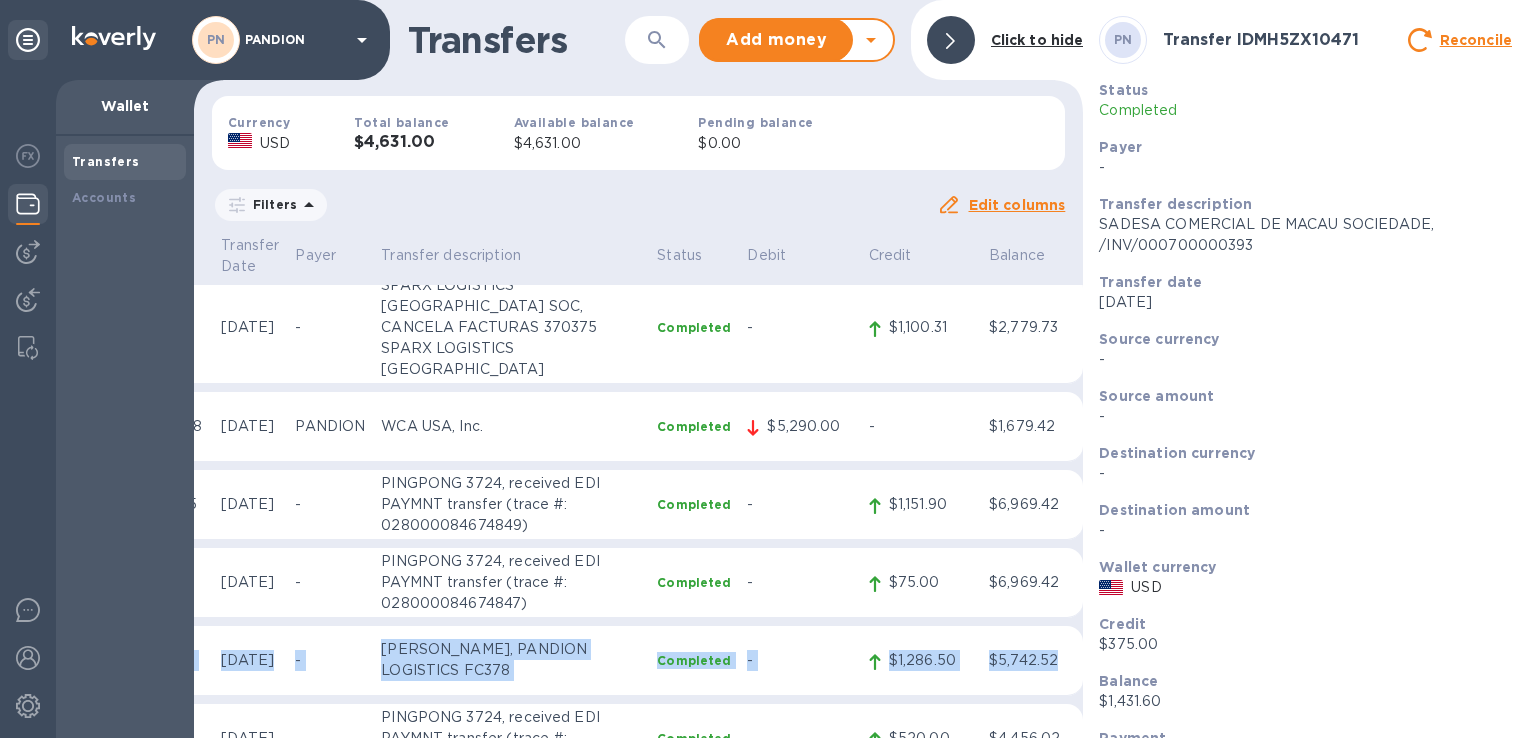 drag, startPoint x: 218, startPoint y: 576, endPoint x: 1057, endPoint y: 575, distance: 839.0006 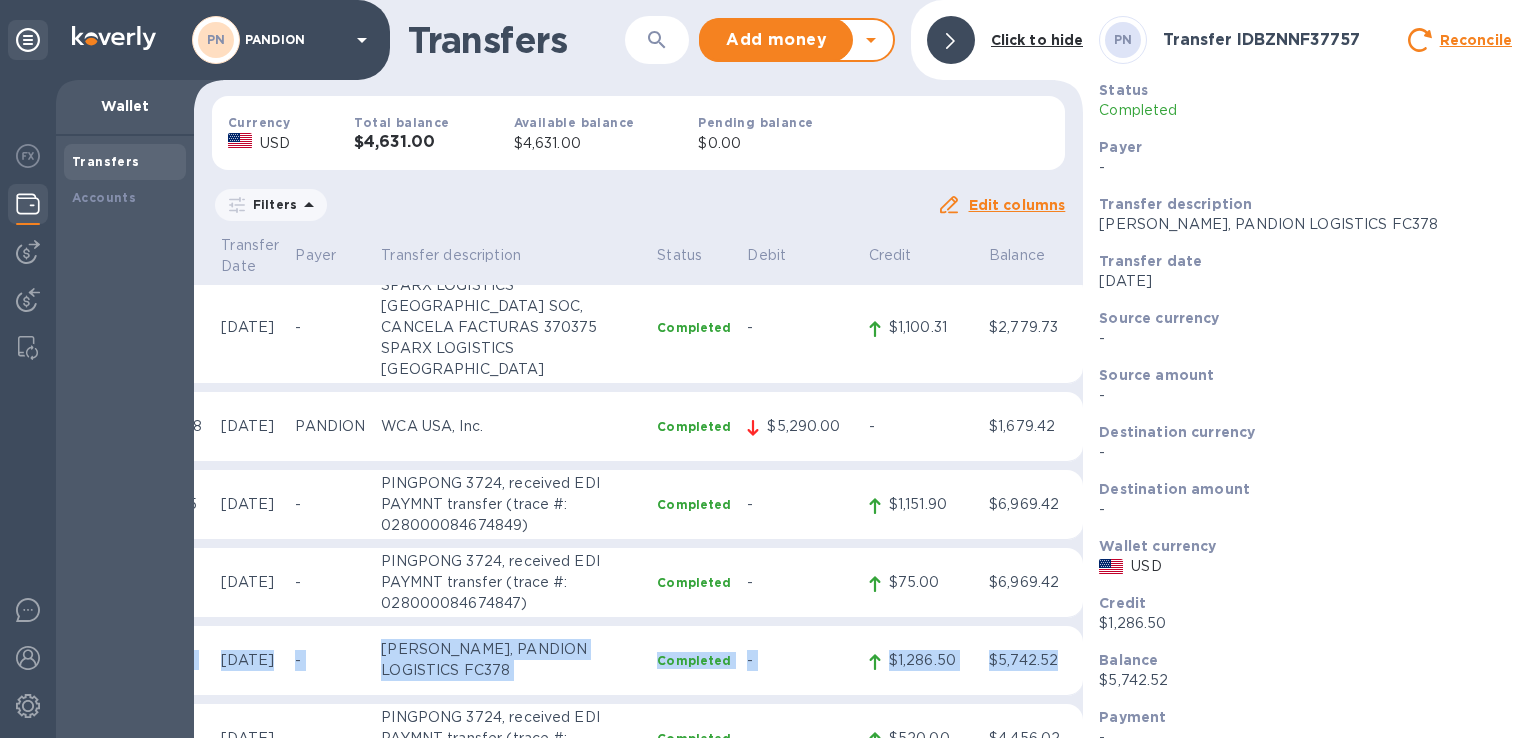 drag, startPoint x: 1057, startPoint y: 575, endPoint x: 860, endPoint y: 574, distance: 197.00253 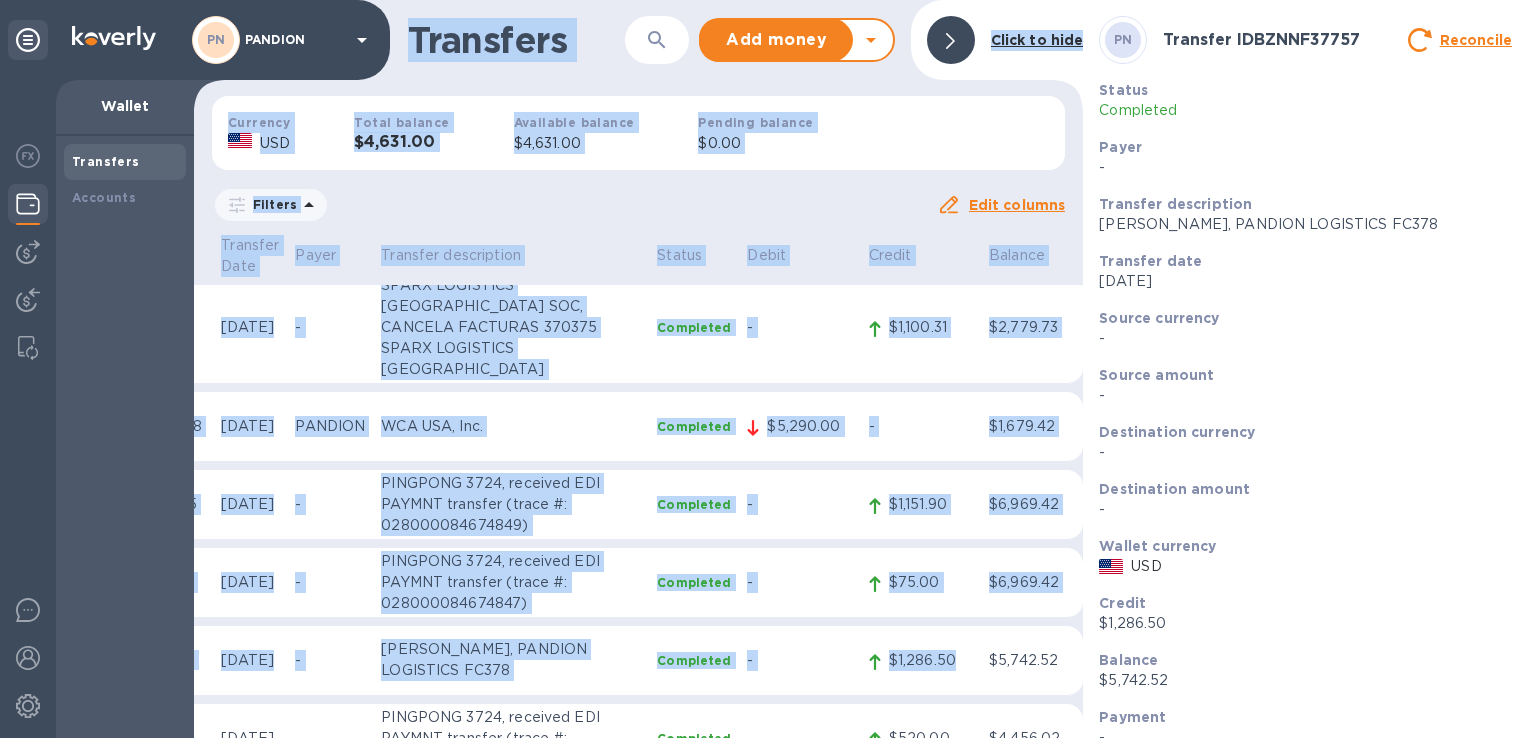 scroll, scrollTop: 700, scrollLeft: 0, axis: vertical 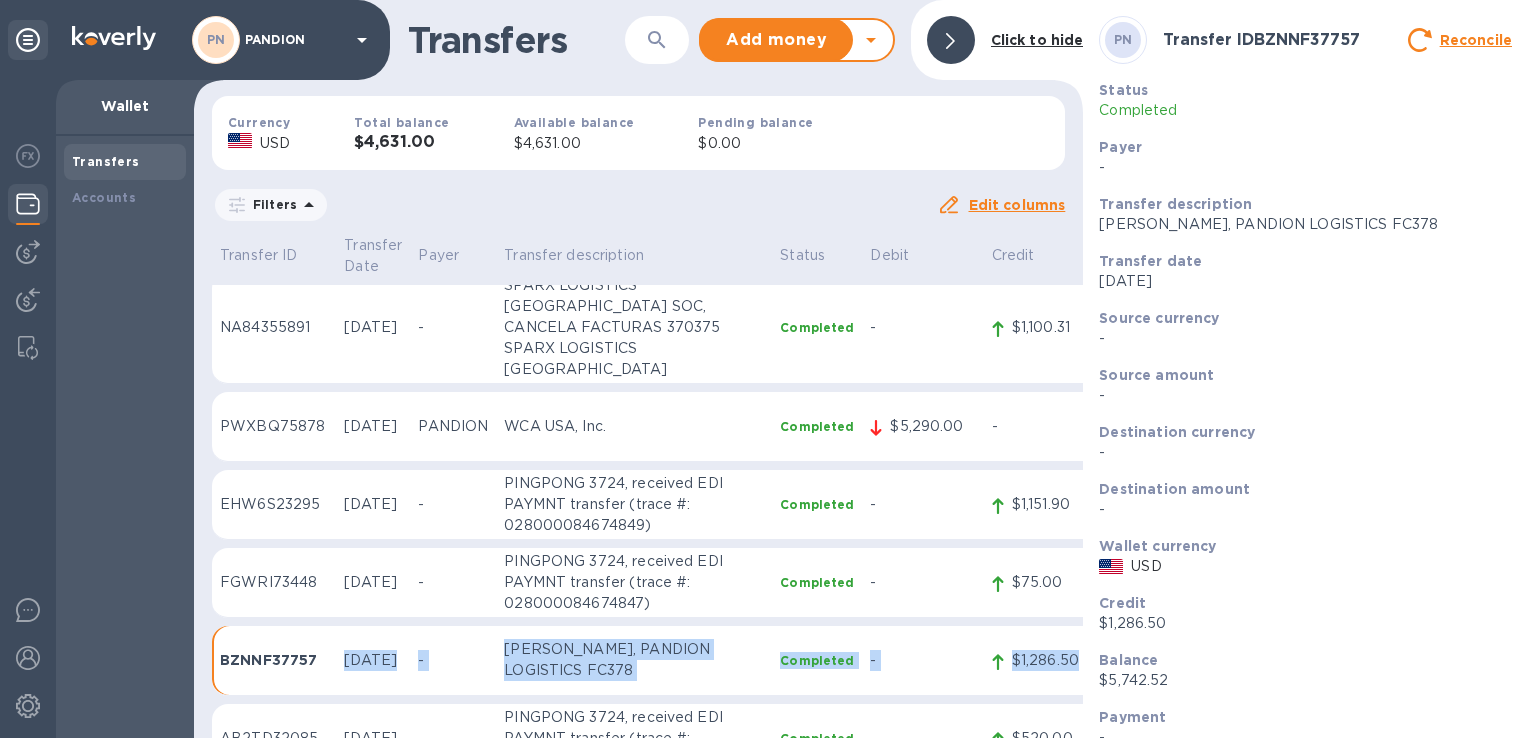 drag, startPoint x: 964, startPoint y: 584, endPoint x: 331, endPoint y: 584, distance: 633 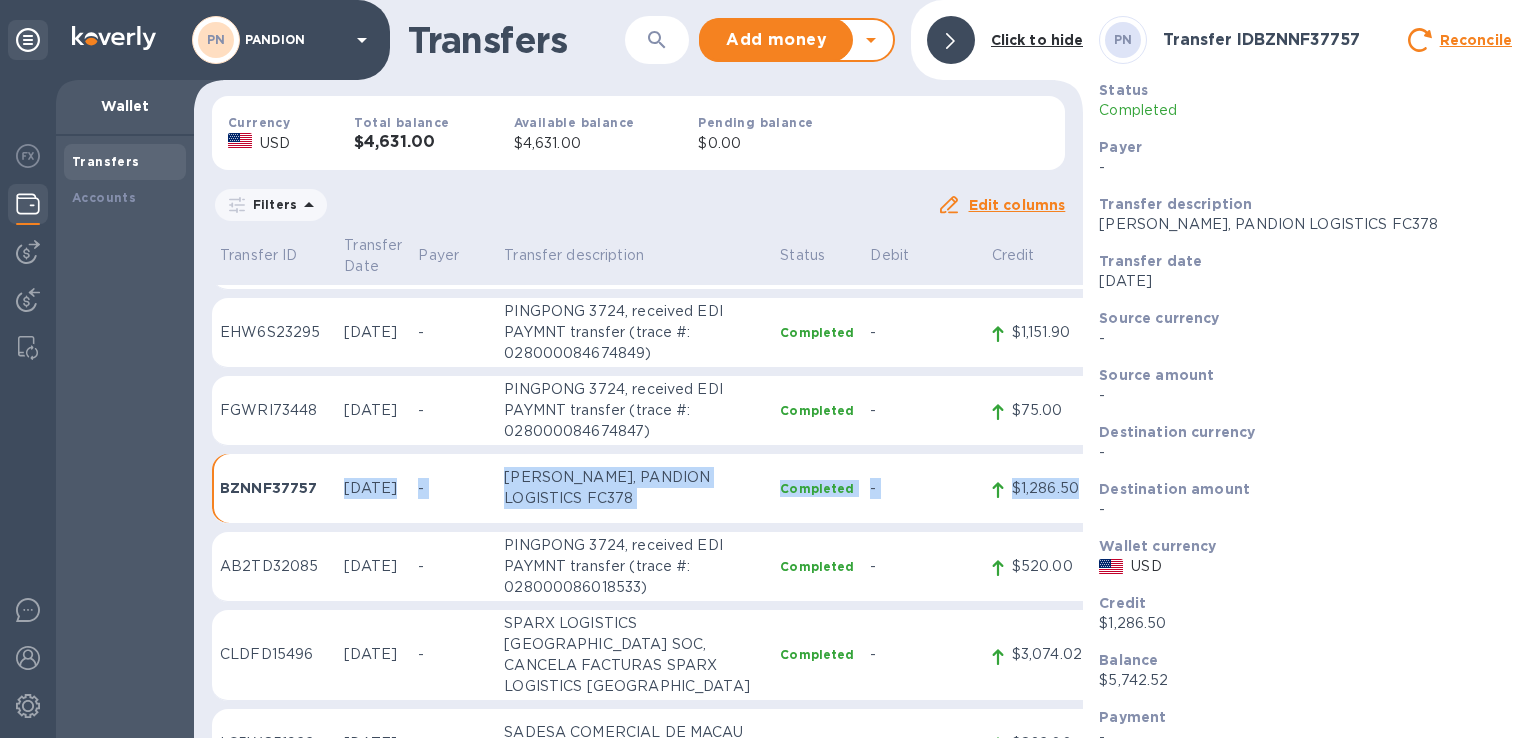 scroll, scrollTop: 900, scrollLeft: 0, axis: vertical 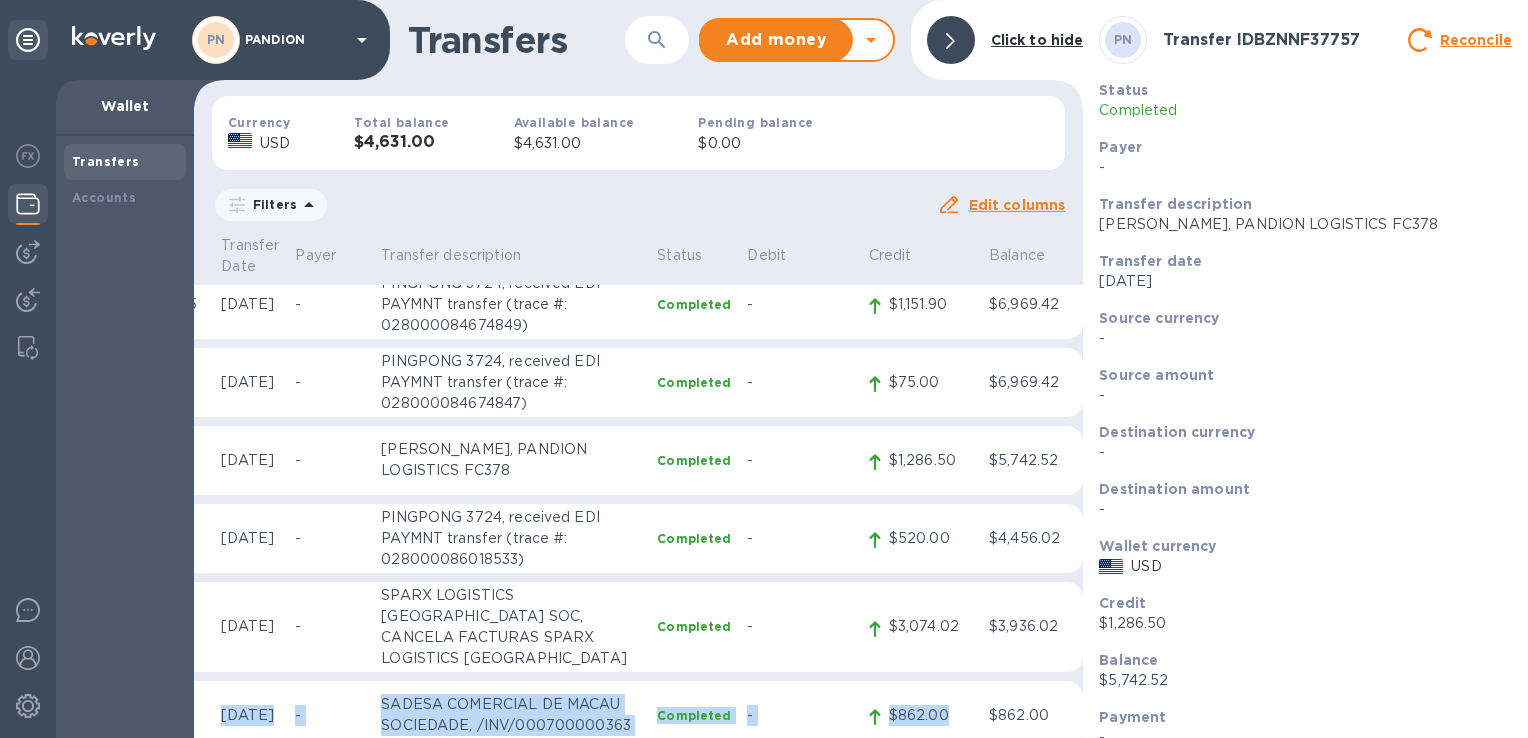 drag, startPoint x: 340, startPoint y: 610, endPoint x: 943, endPoint y: 614, distance: 603.01324 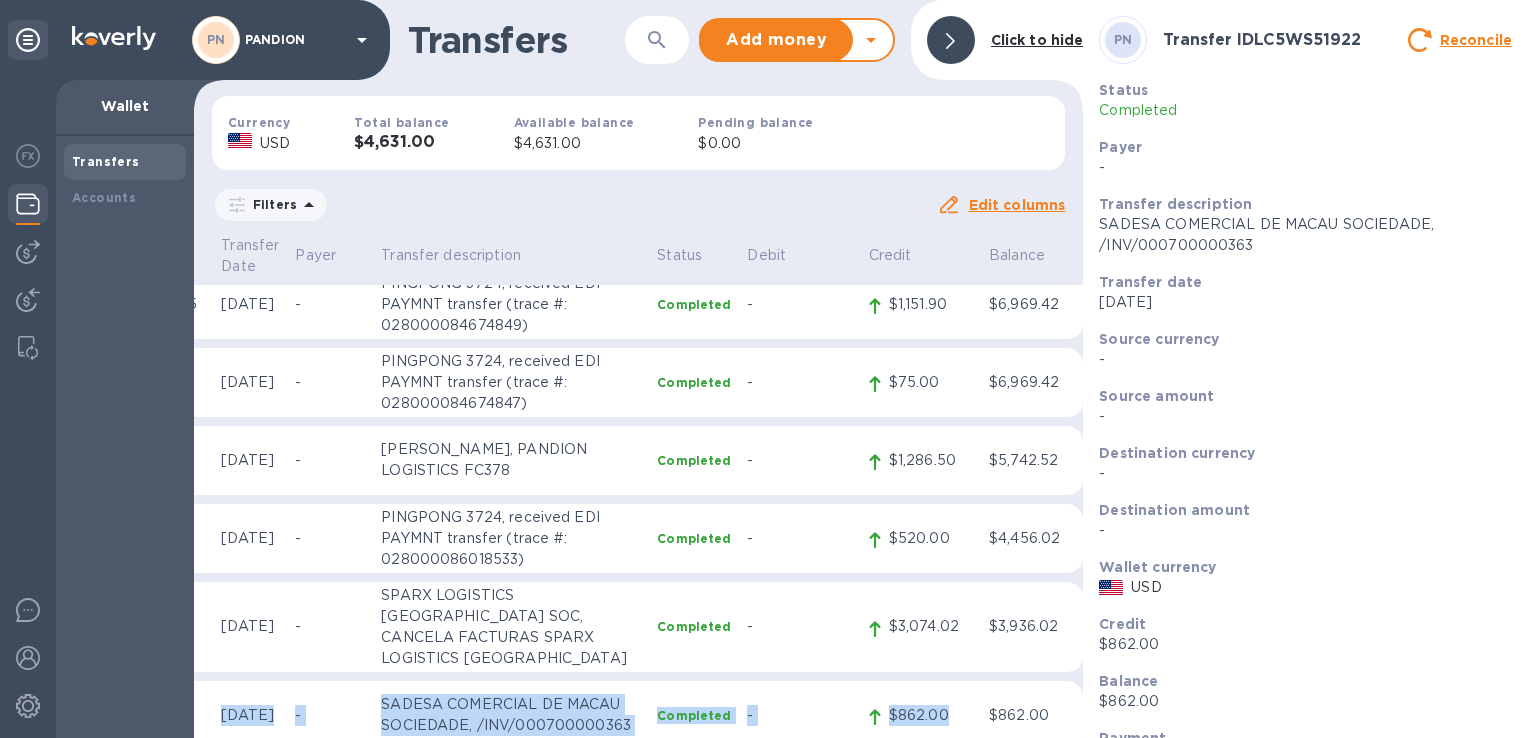 scroll, scrollTop: 900, scrollLeft: 44, axis: both 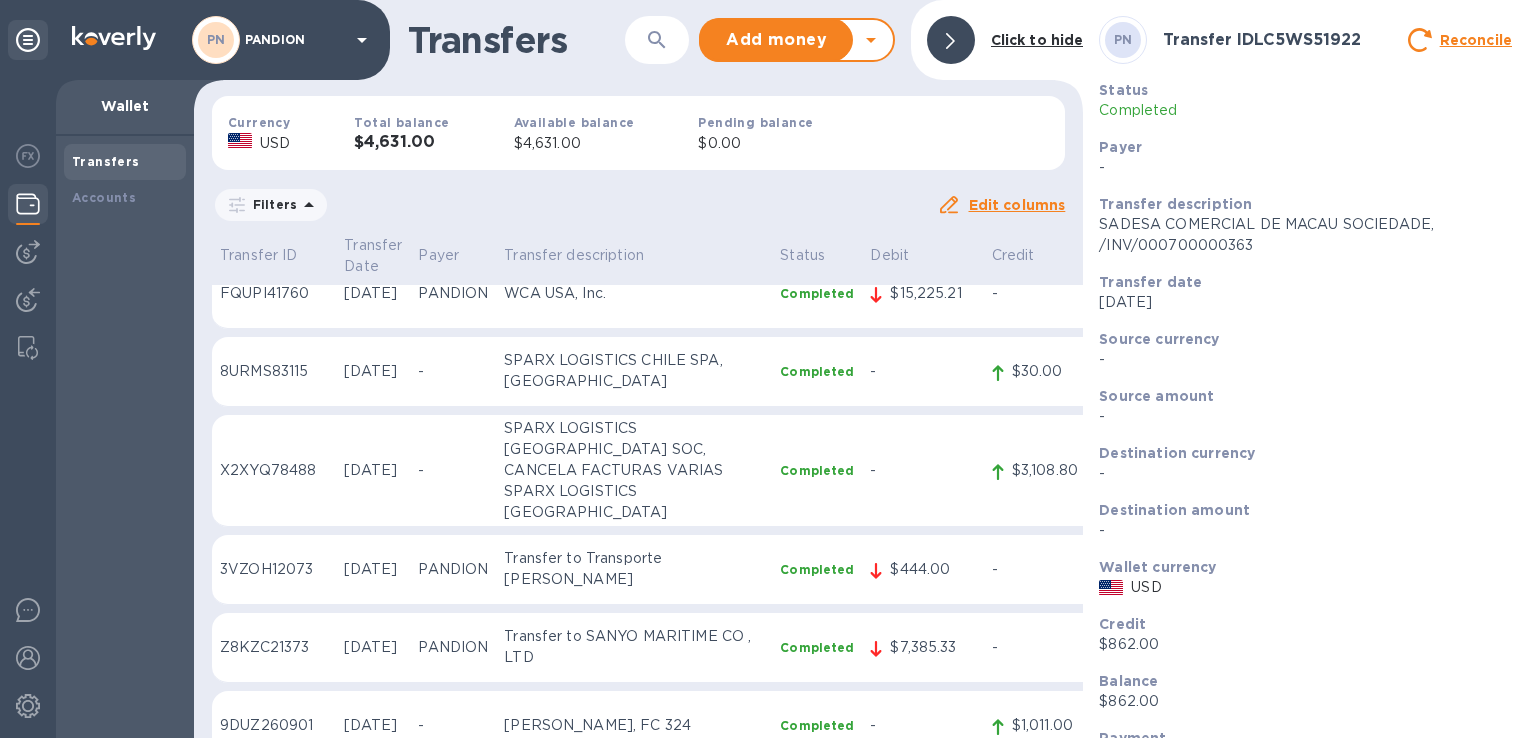 drag, startPoint x: 338, startPoint y: 602, endPoint x: 432, endPoint y: 605, distance: 94.04786 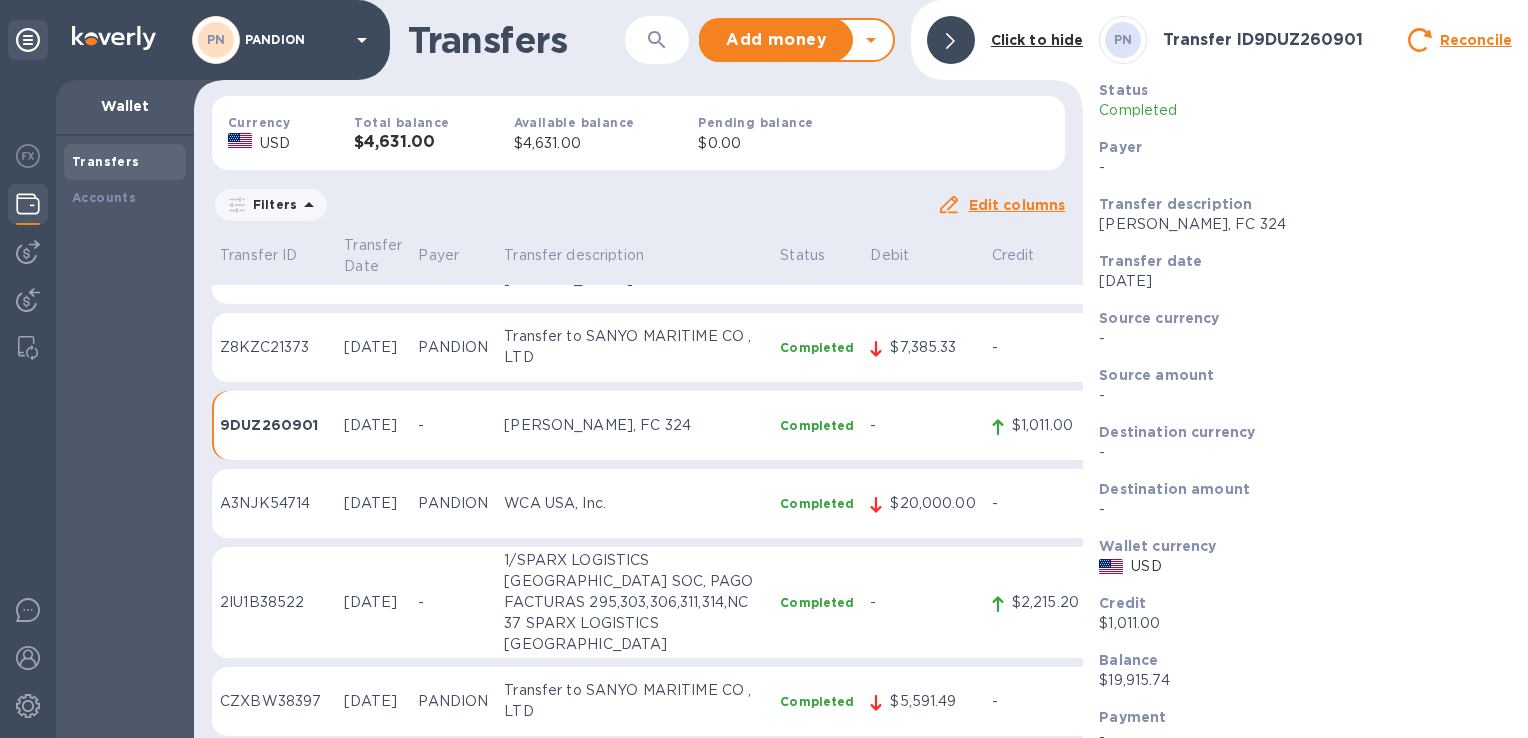 scroll, scrollTop: 1400, scrollLeft: 0, axis: vertical 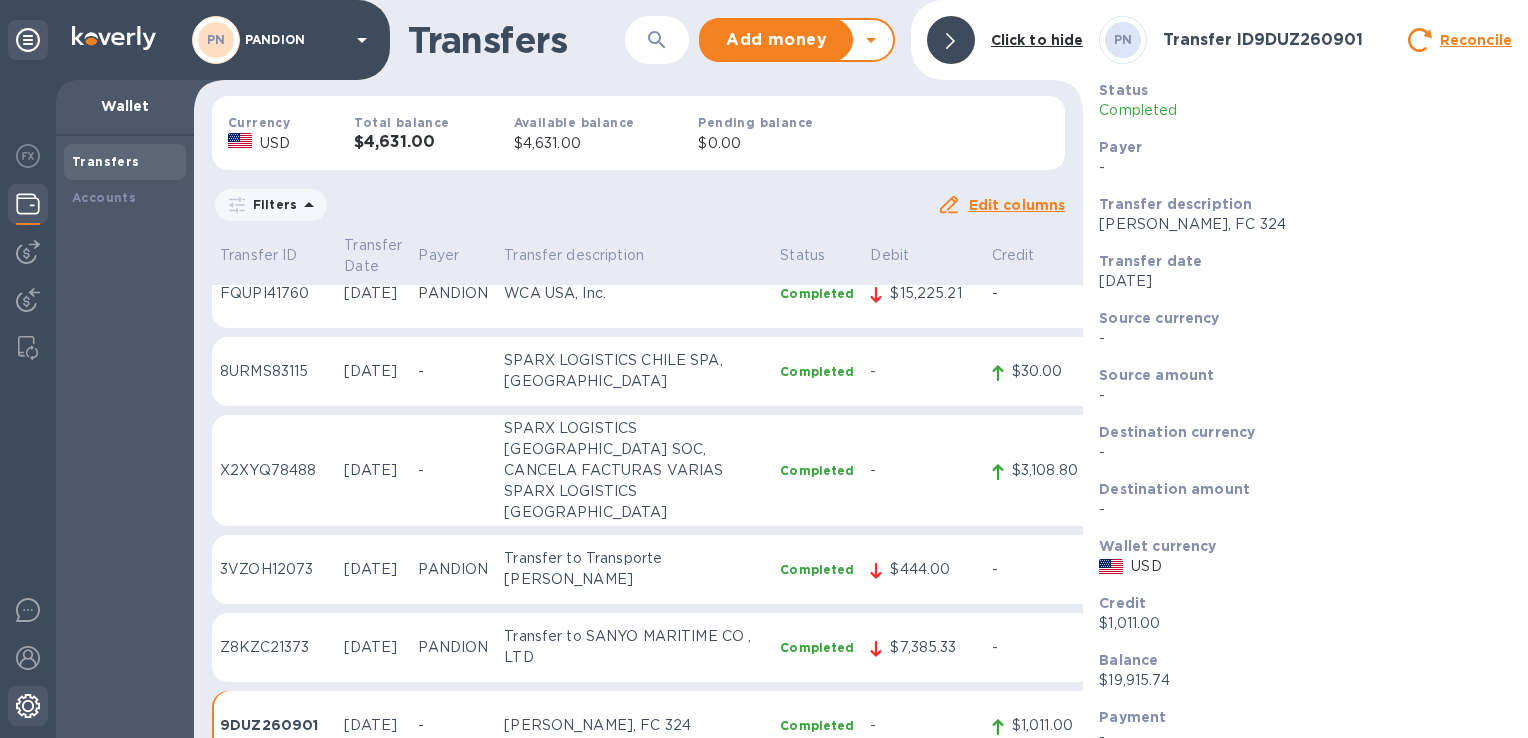 click at bounding box center (28, 706) 